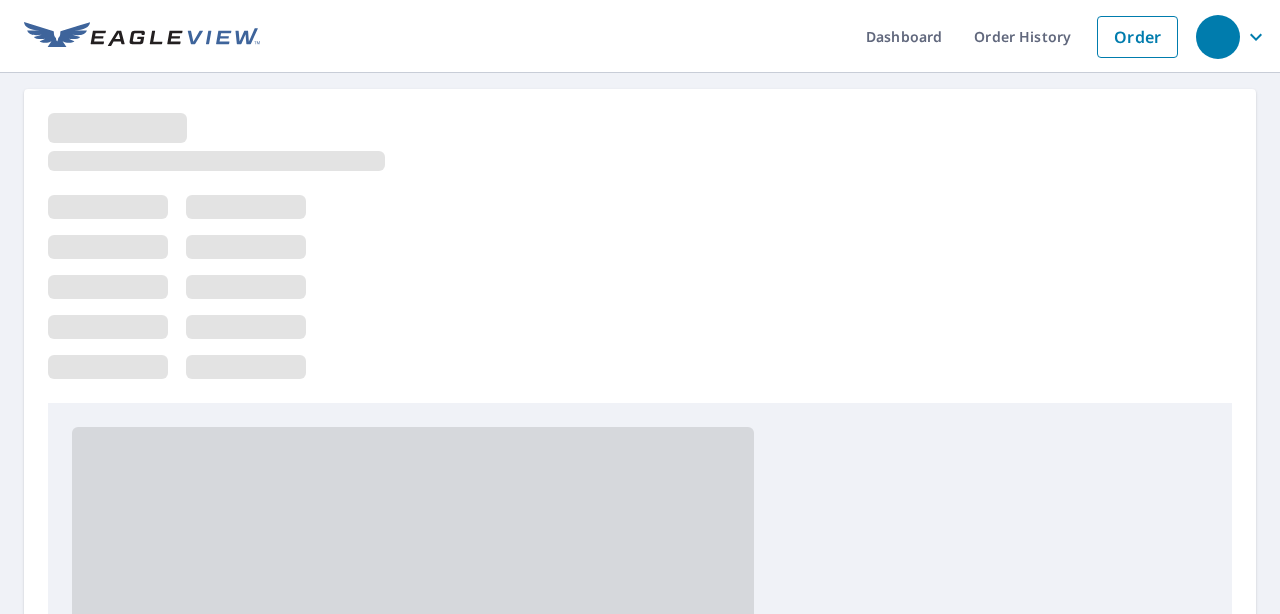 scroll, scrollTop: 0, scrollLeft: 0, axis: both 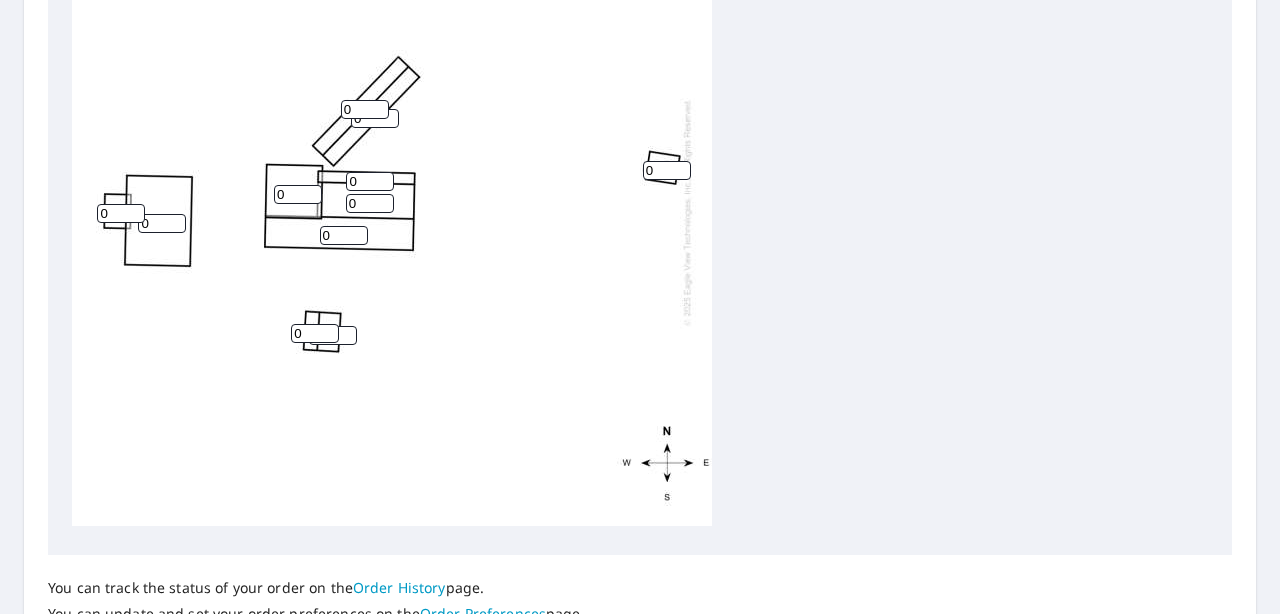 click on "0" at bounding box center [298, 194] 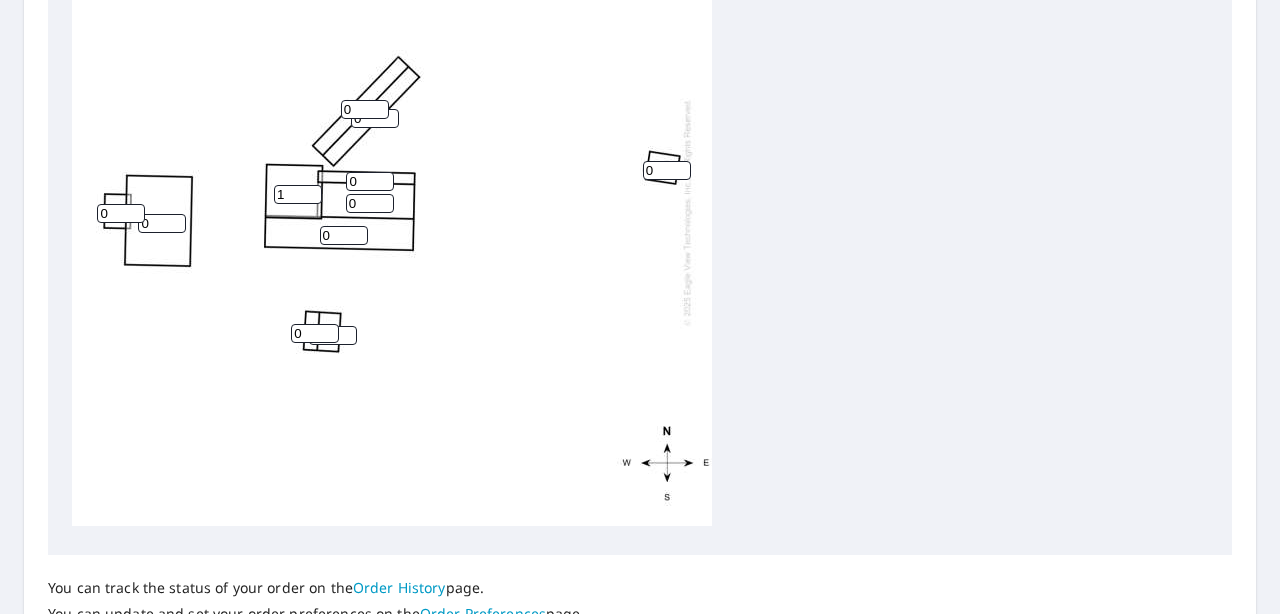 click on "1" at bounding box center (298, 194) 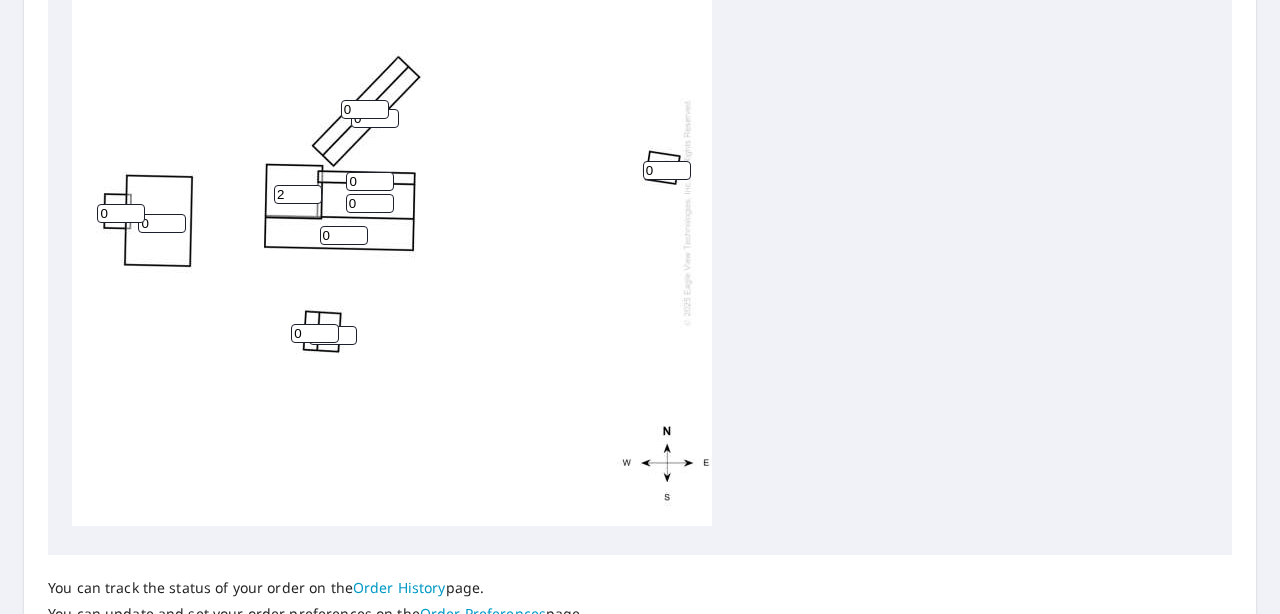 click on "2" at bounding box center (298, 194) 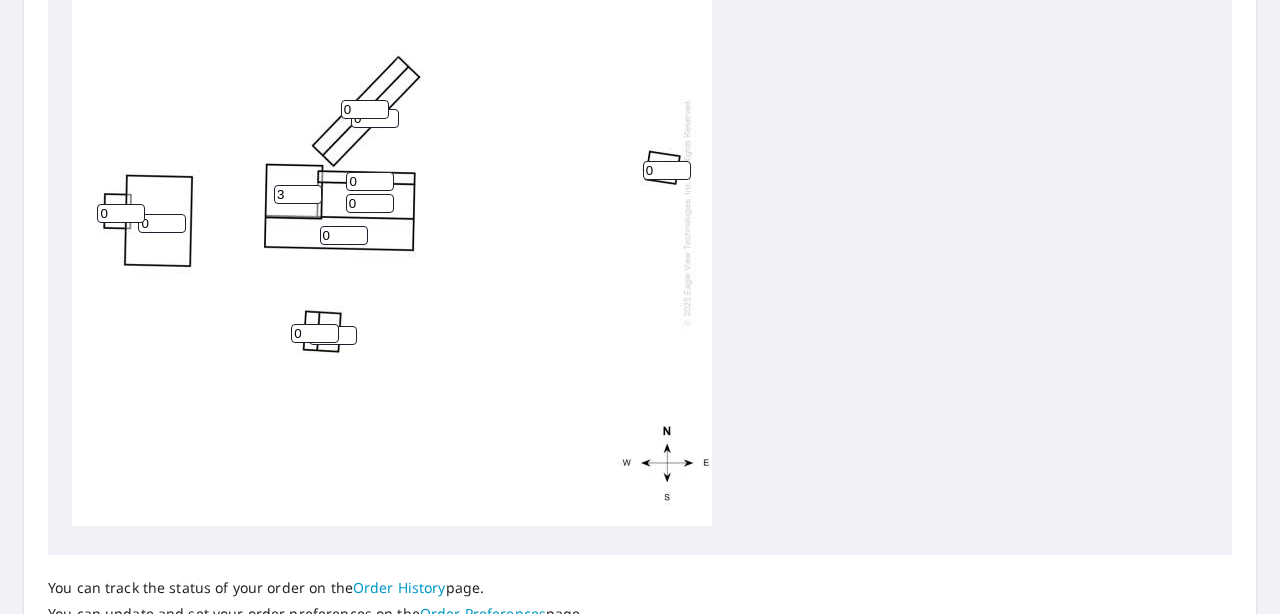 click on "3" at bounding box center (298, 194) 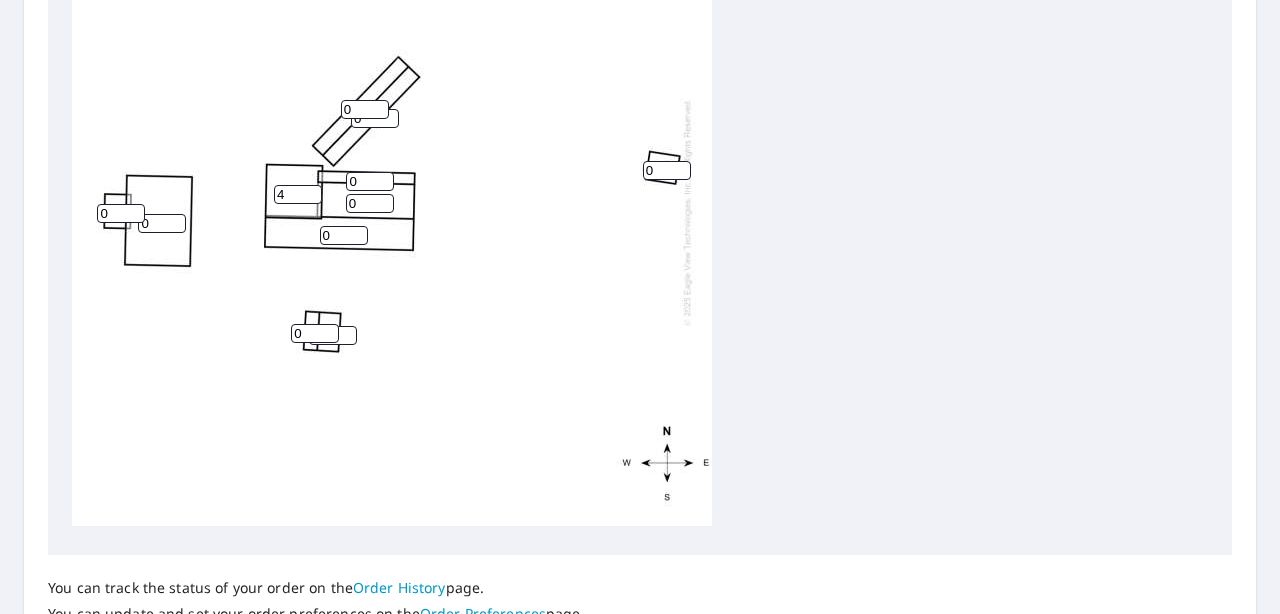 click on "4" at bounding box center [298, 194] 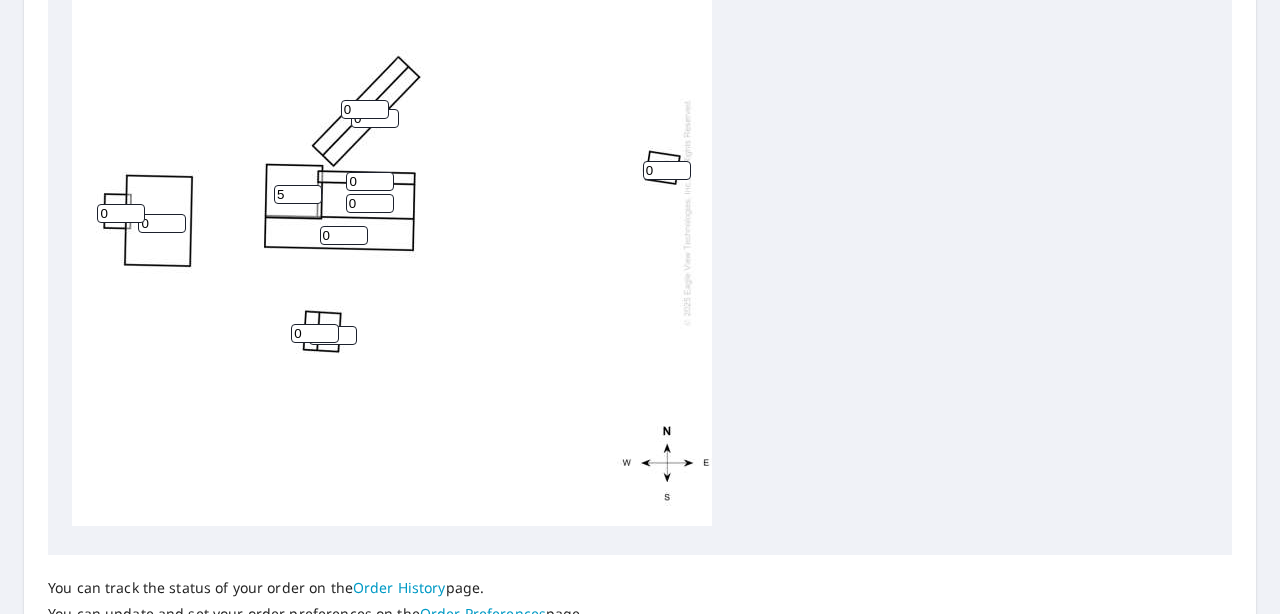 click on "5" at bounding box center (298, 194) 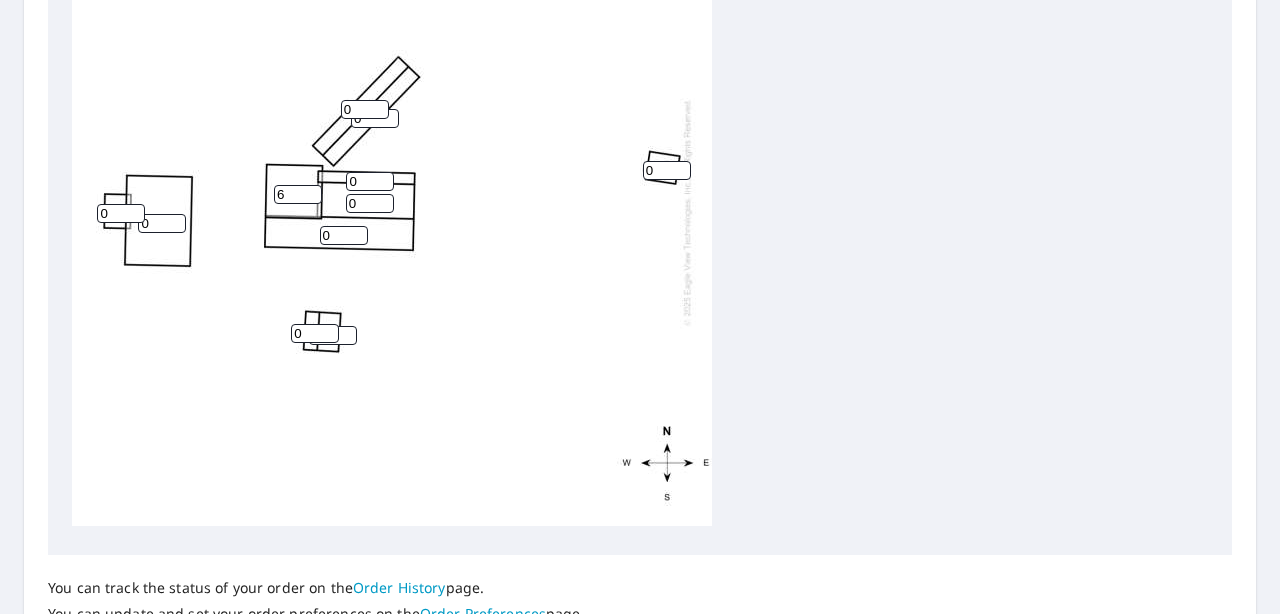 type on "6" 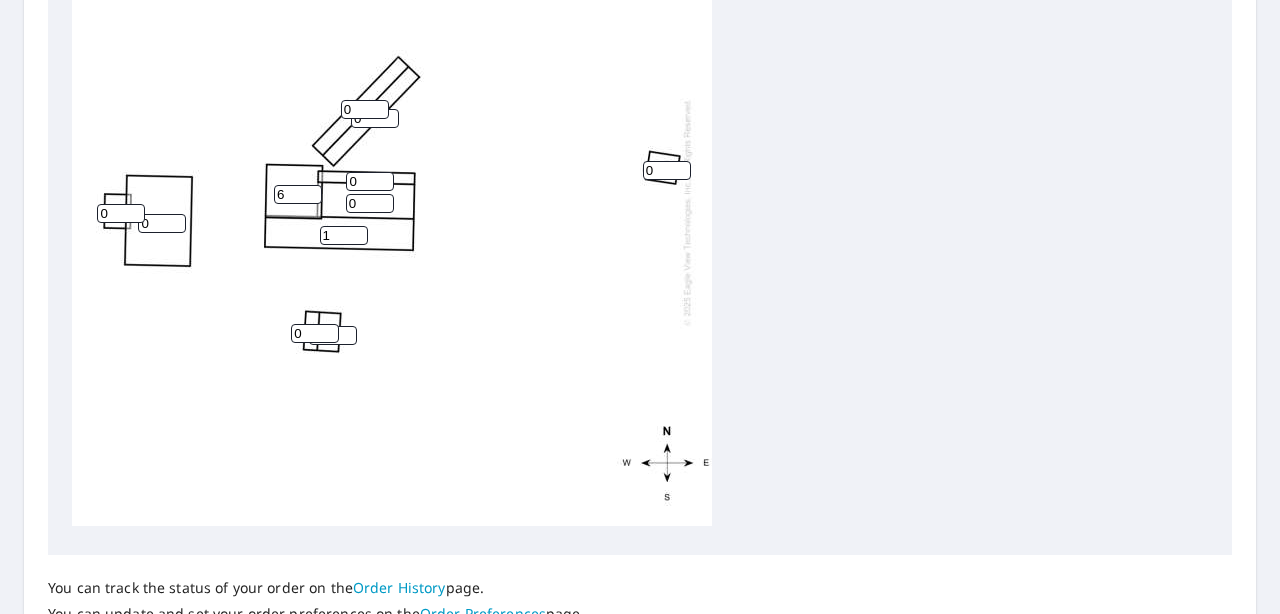 click on "1" at bounding box center [344, 235] 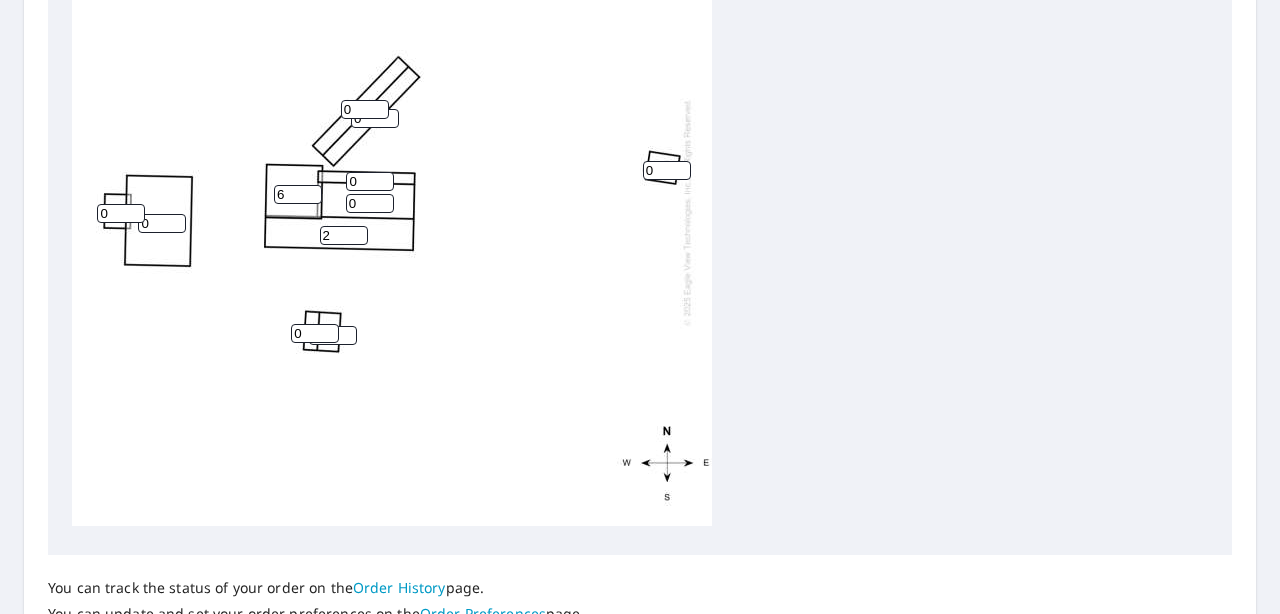 click on "2" at bounding box center (344, 235) 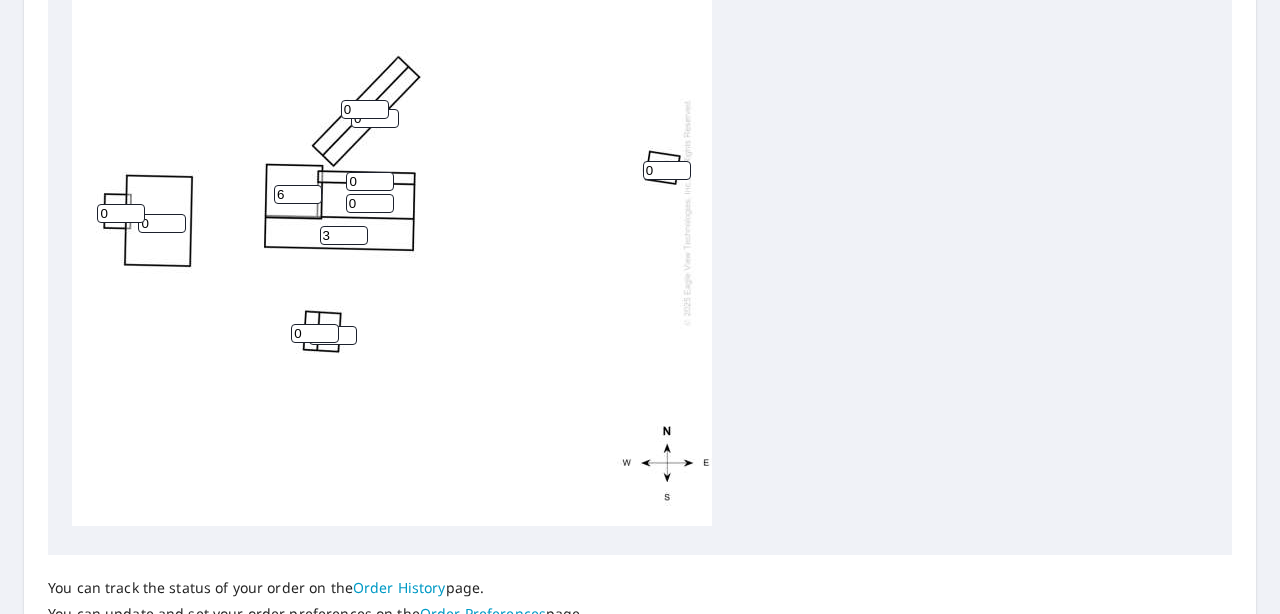 click on "3" at bounding box center (344, 235) 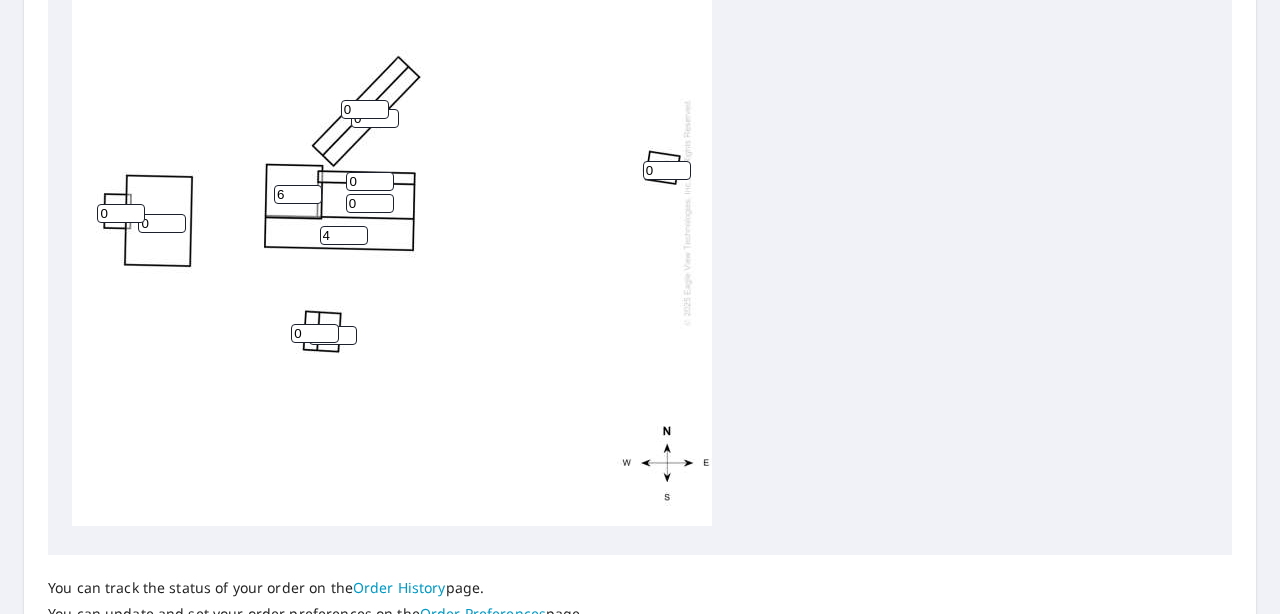 click on "4" at bounding box center [344, 235] 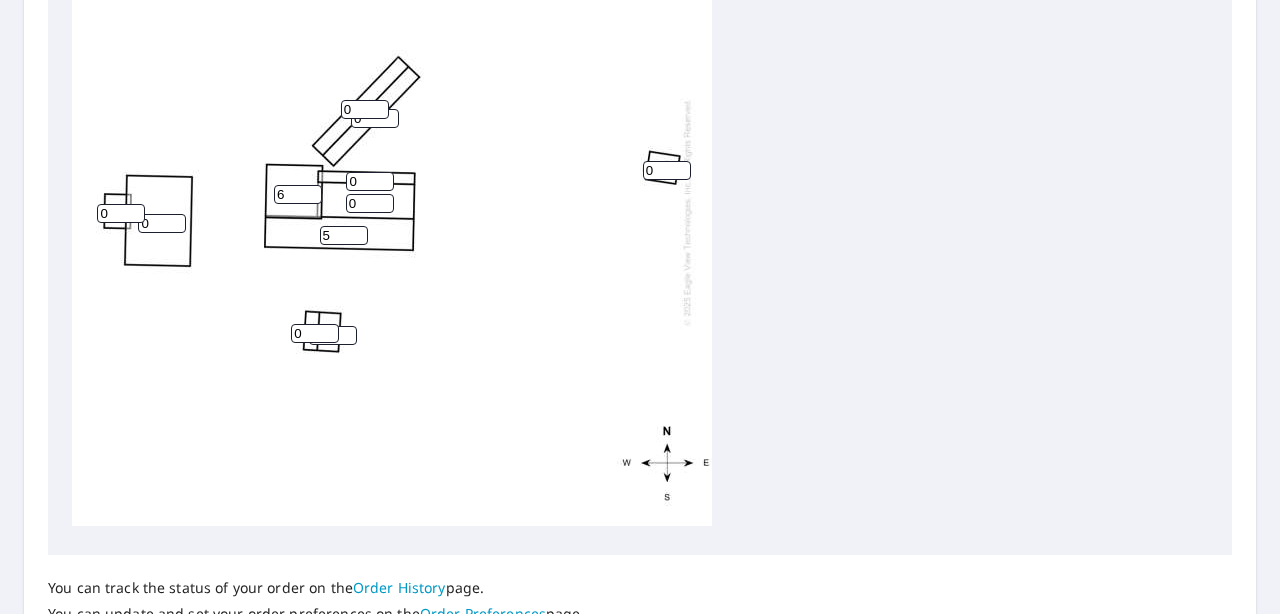 click on "5" at bounding box center [344, 235] 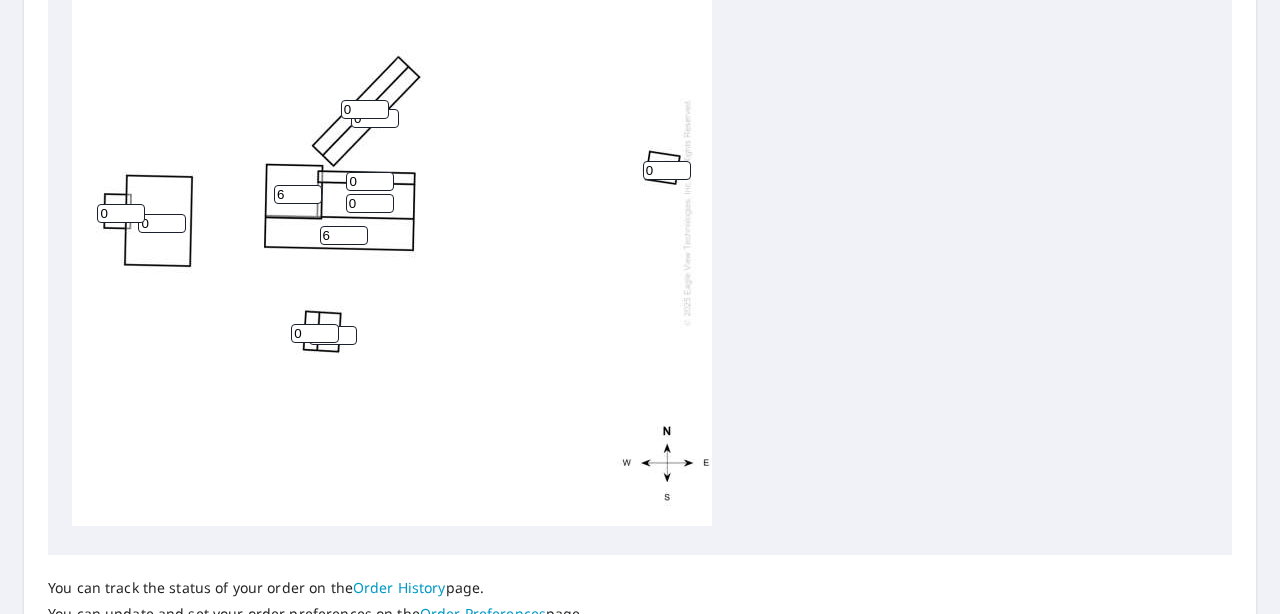 type on "6" 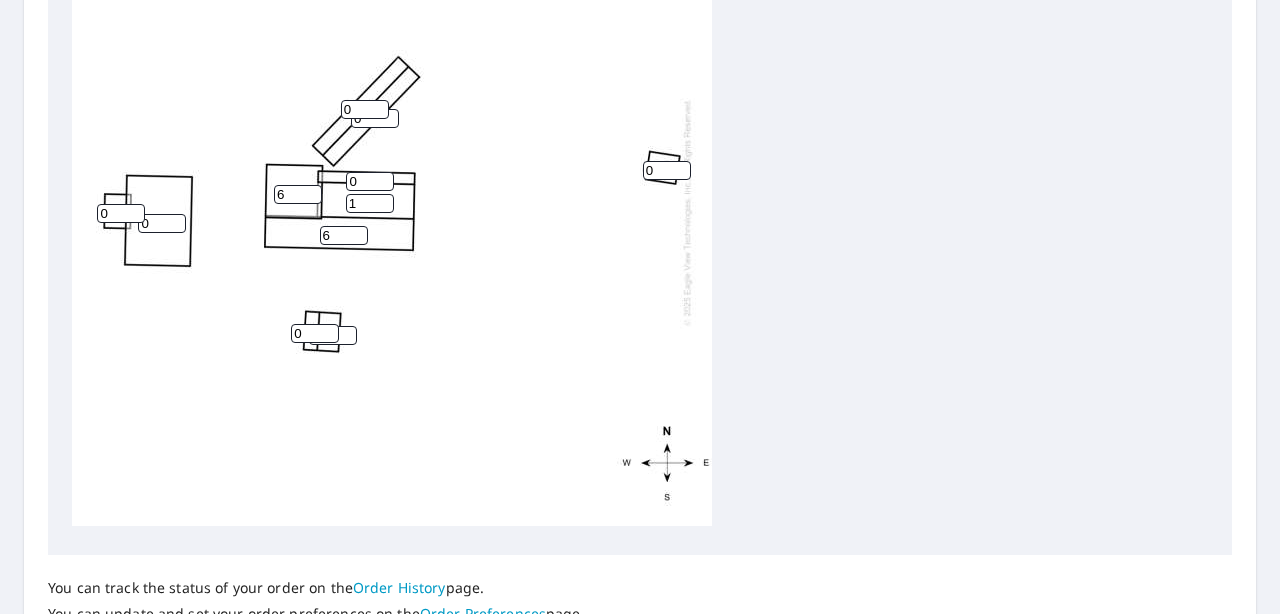 click on "1" at bounding box center (370, 203) 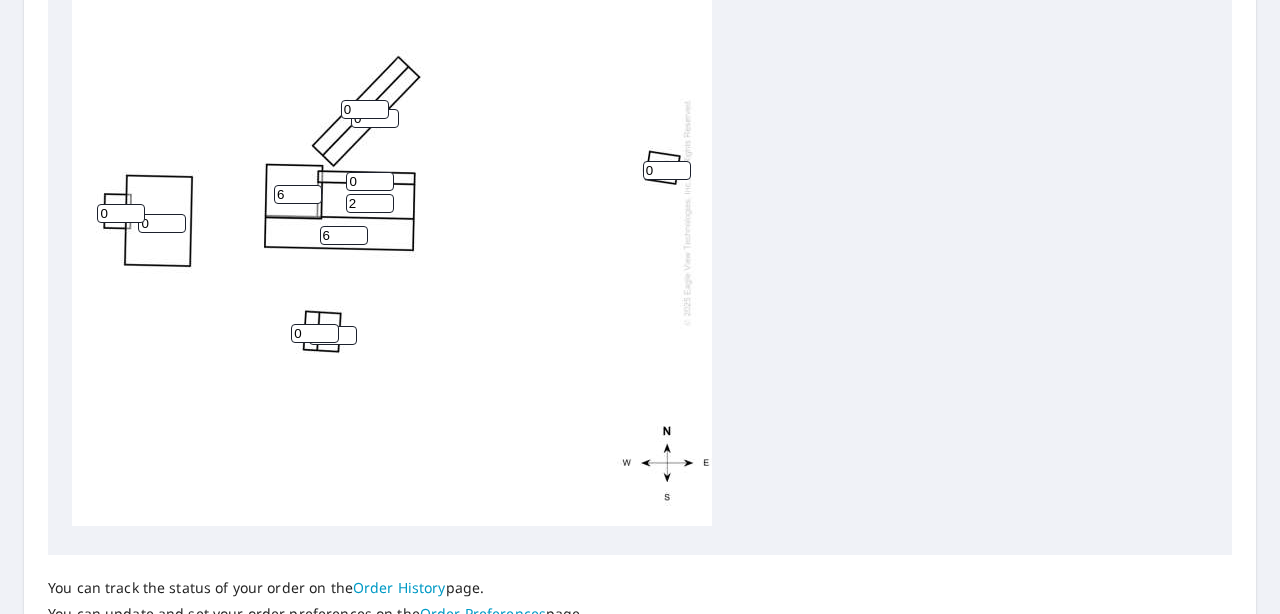 click on "2" at bounding box center [370, 203] 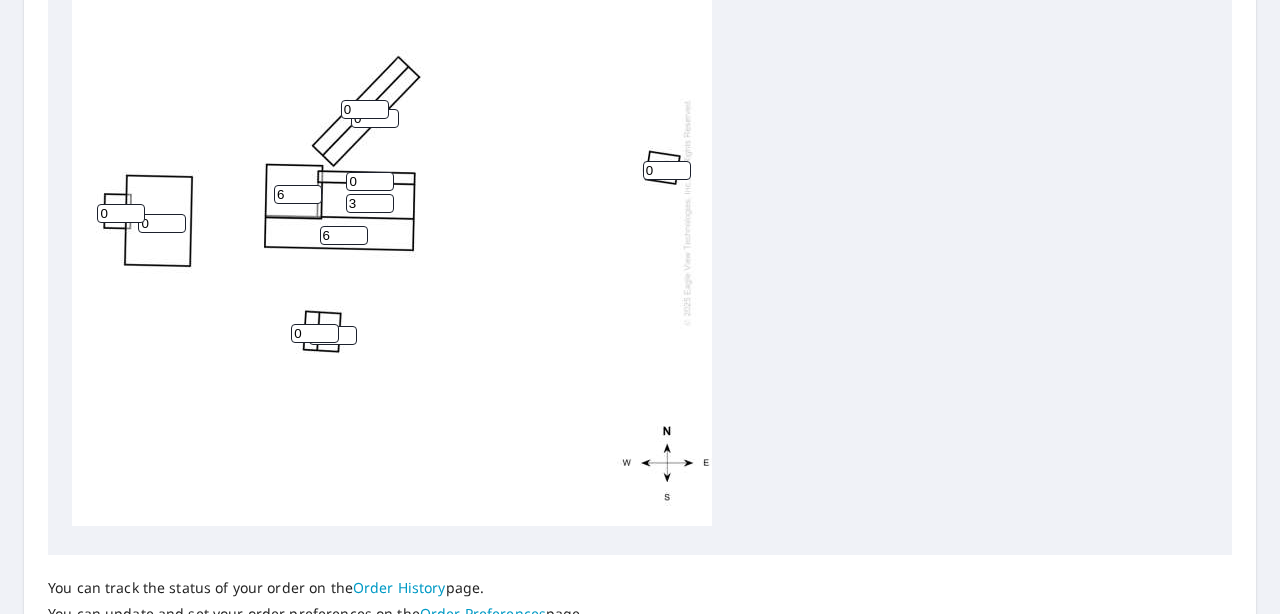 click on "3" at bounding box center [370, 203] 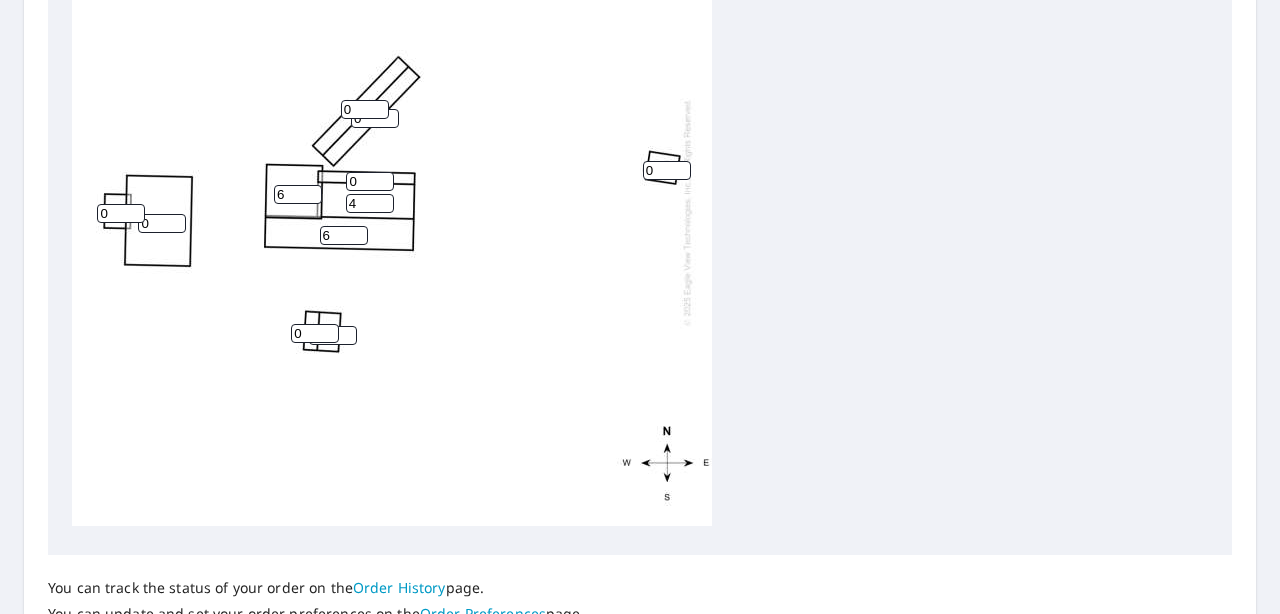 click on "4" at bounding box center [370, 203] 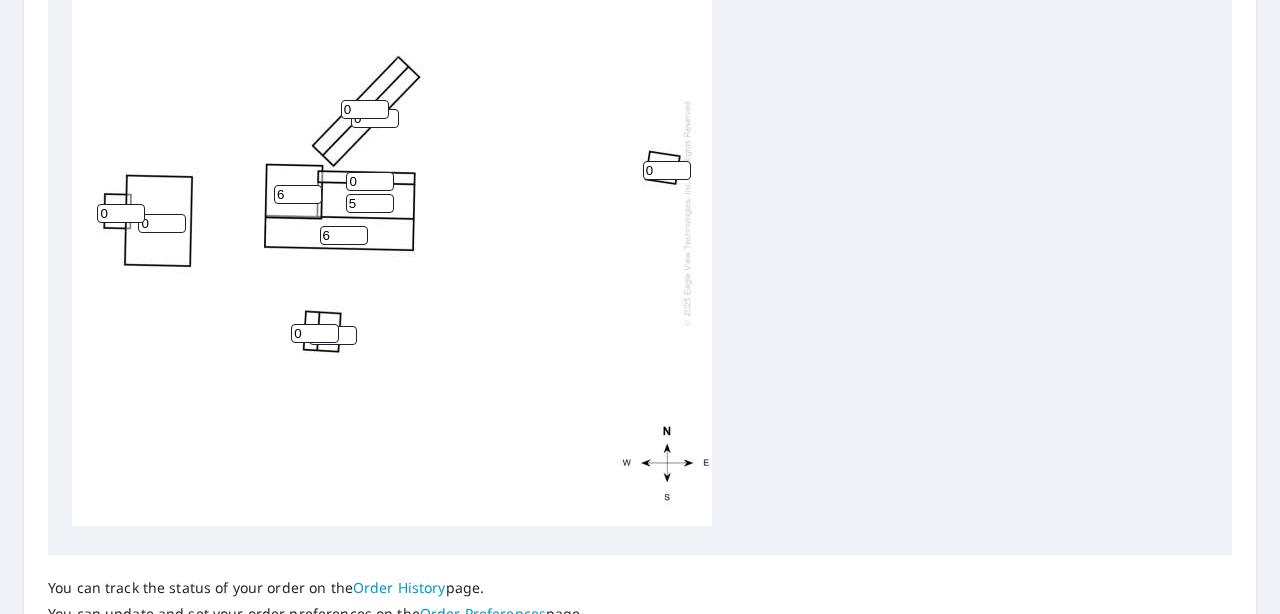 click on "5" at bounding box center [370, 203] 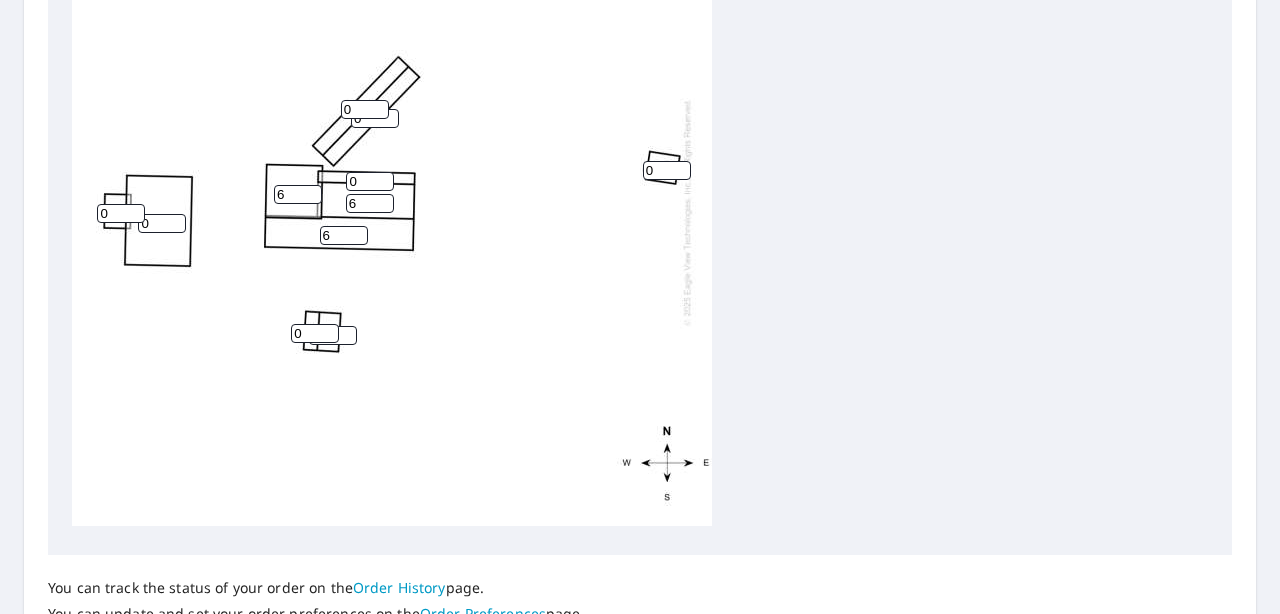 type on "6" 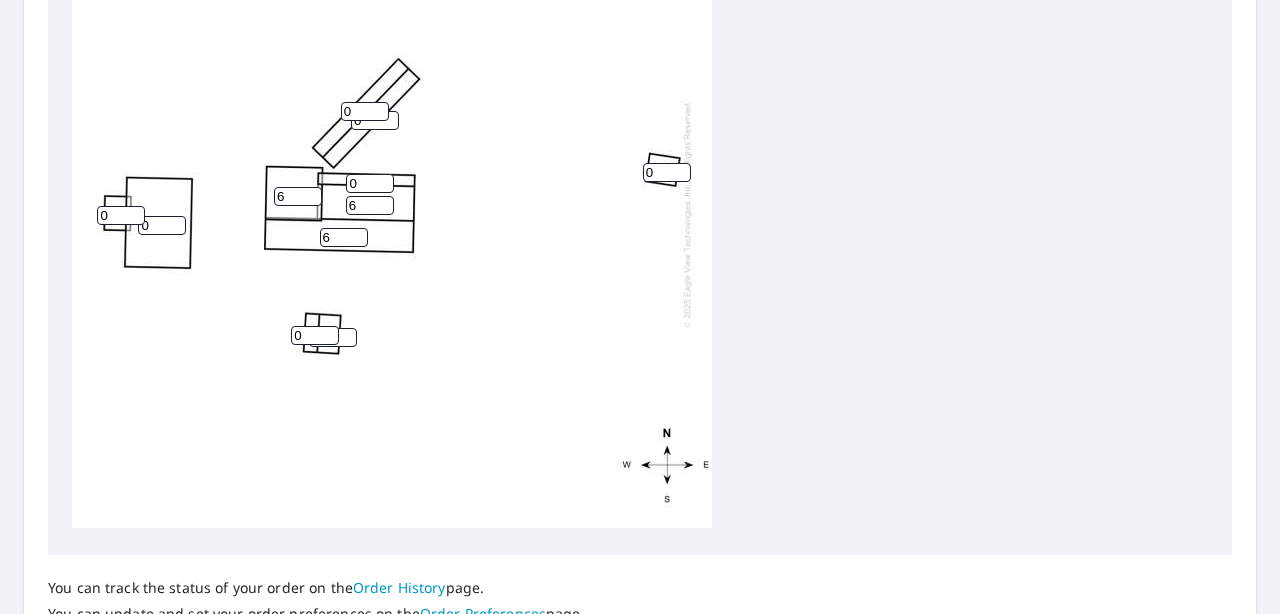 scroll, scrollTop: 0, scrollLeft: 0, axis: both 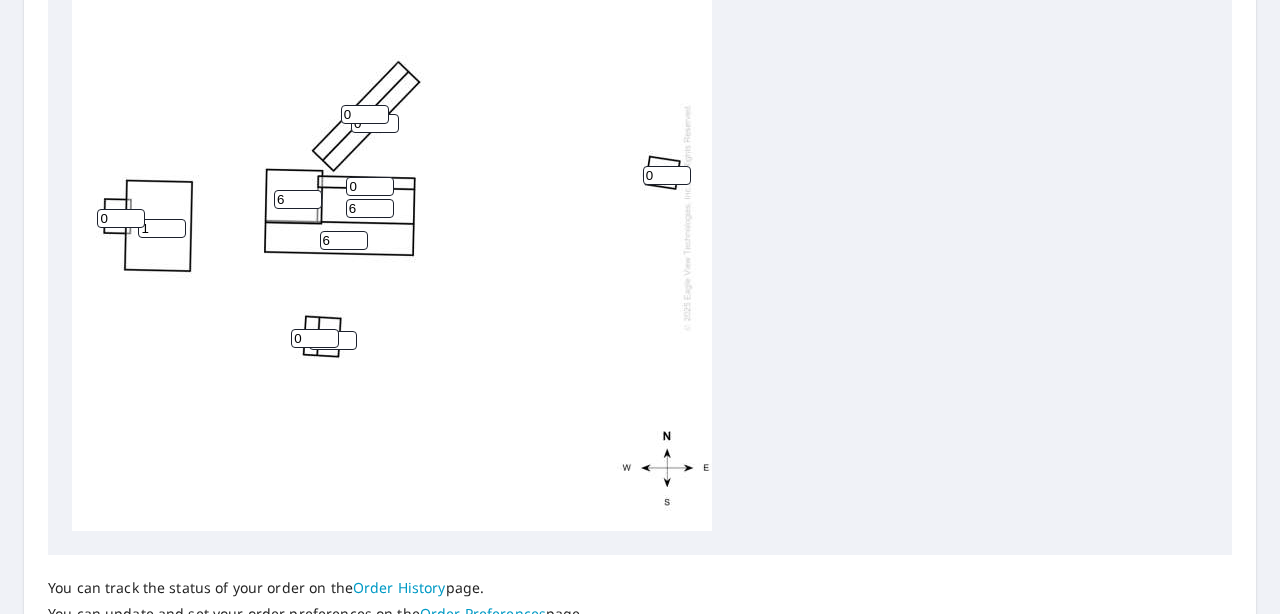 type on "1" 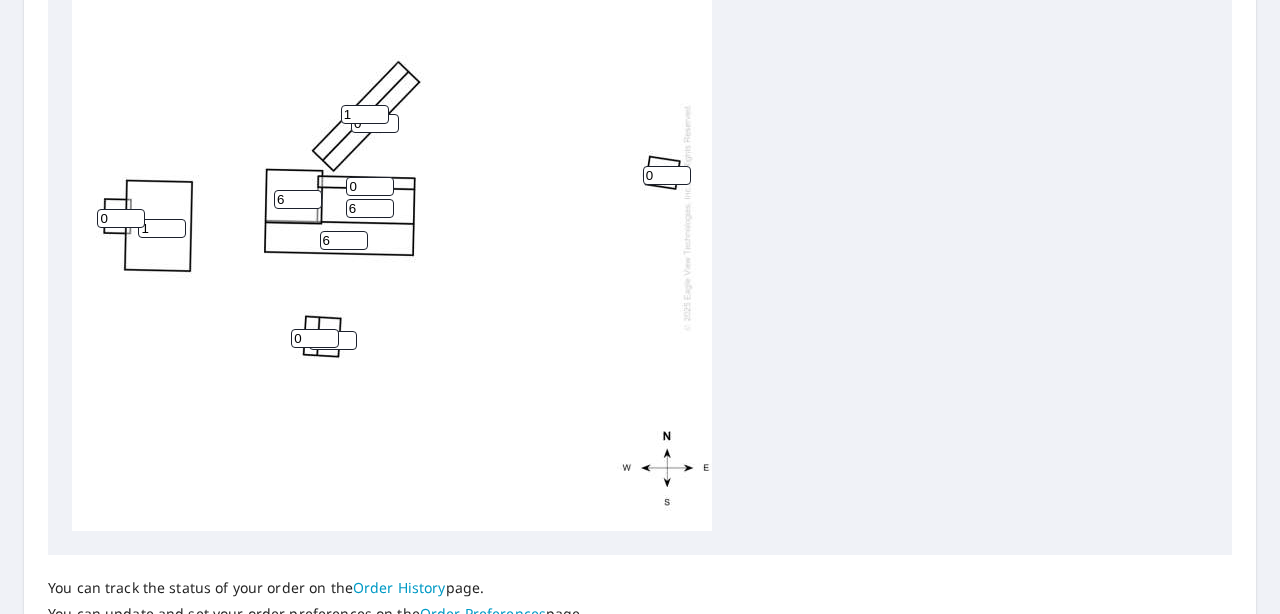 click on "1" at bounding box center [365, 114] 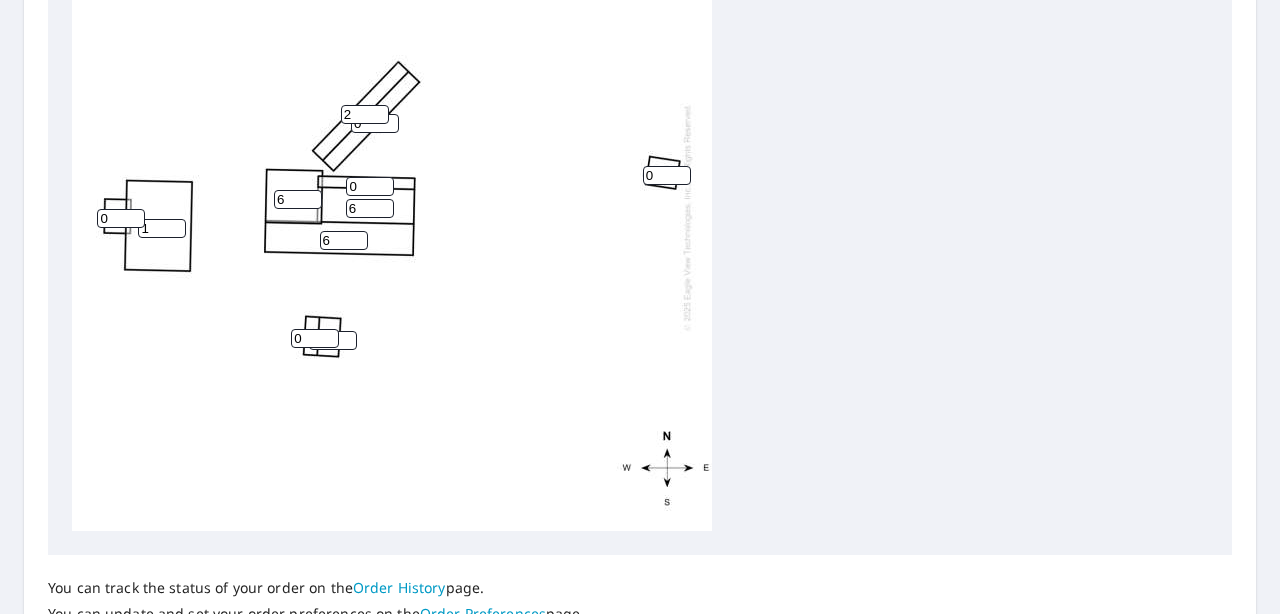 click on "2" at bounding box center [365, 114] 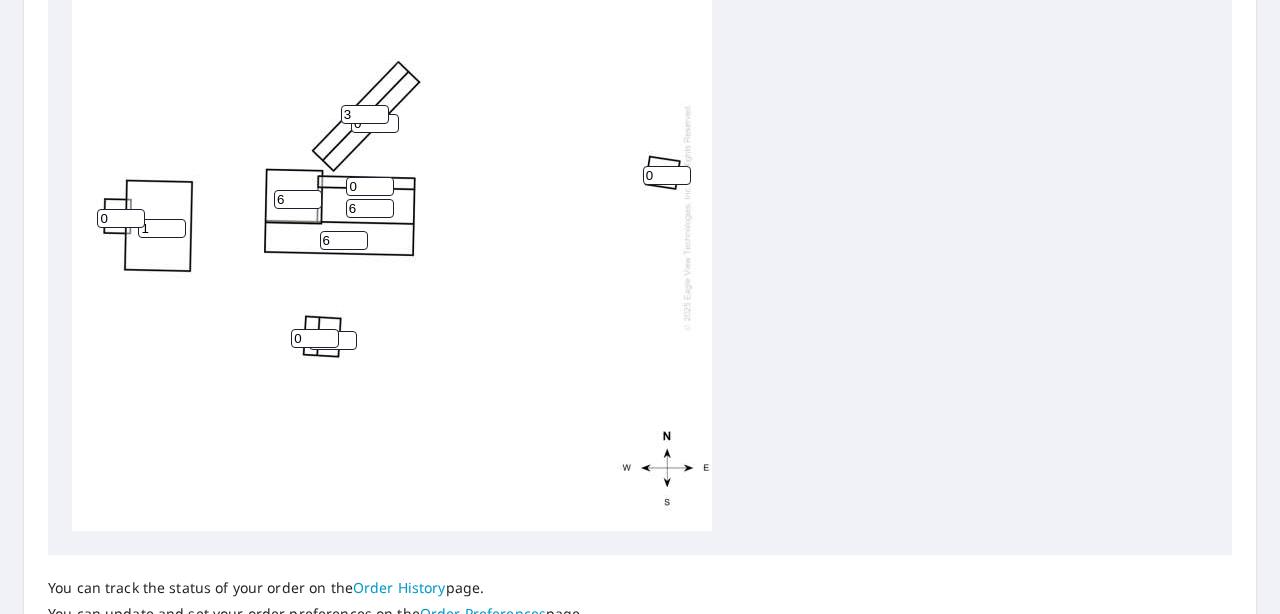 click on "3" at bounding box center [365, 114] 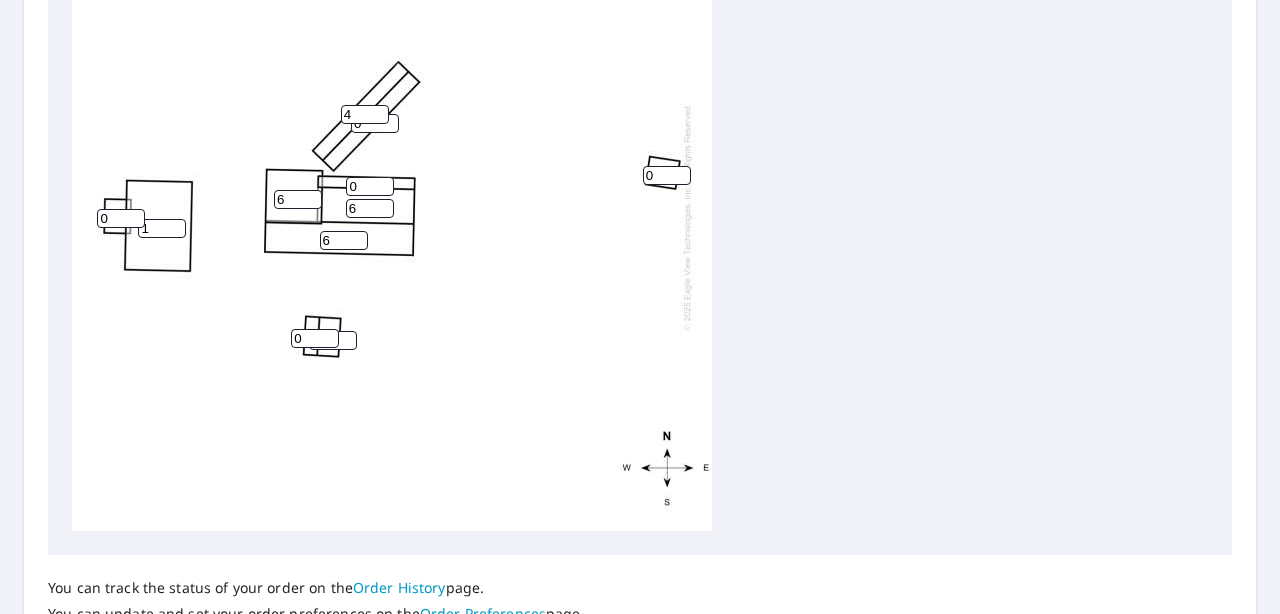 type on "4" 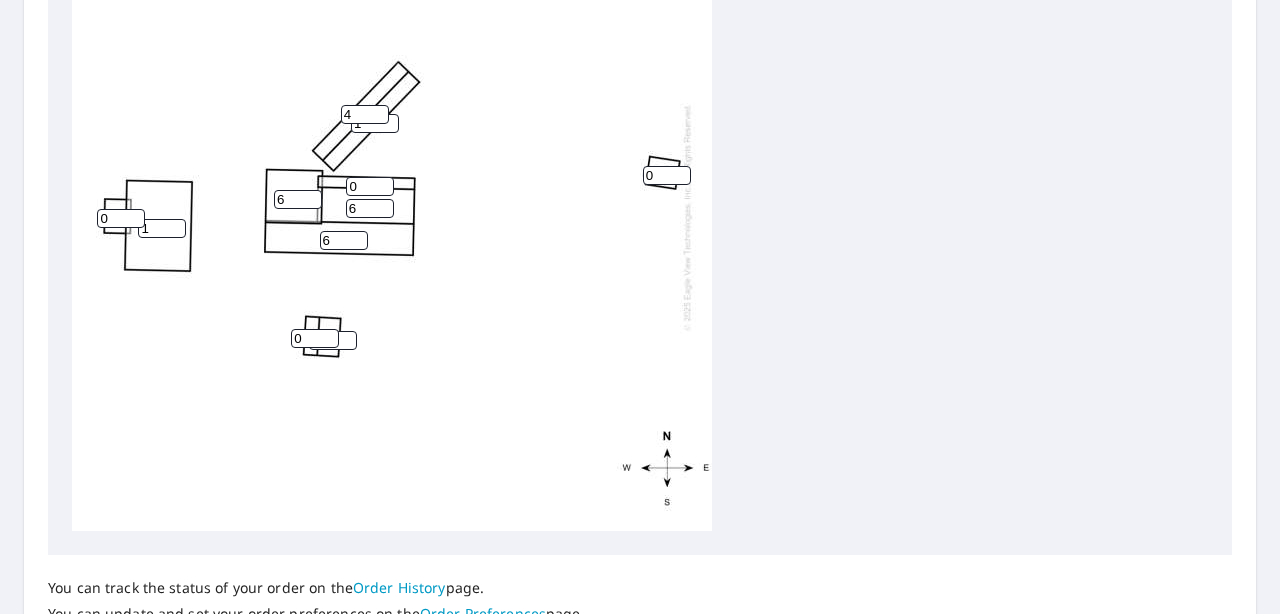 click on "1" at bounding box center [375, 123] 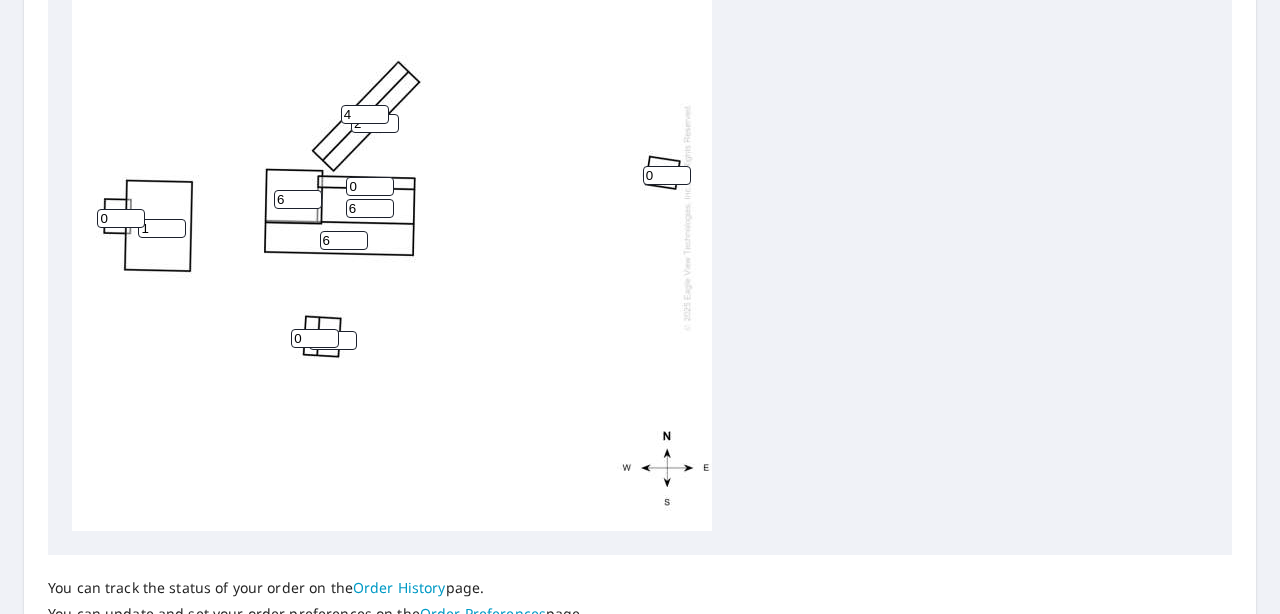 click on "2" at bounding box center (375, 123) 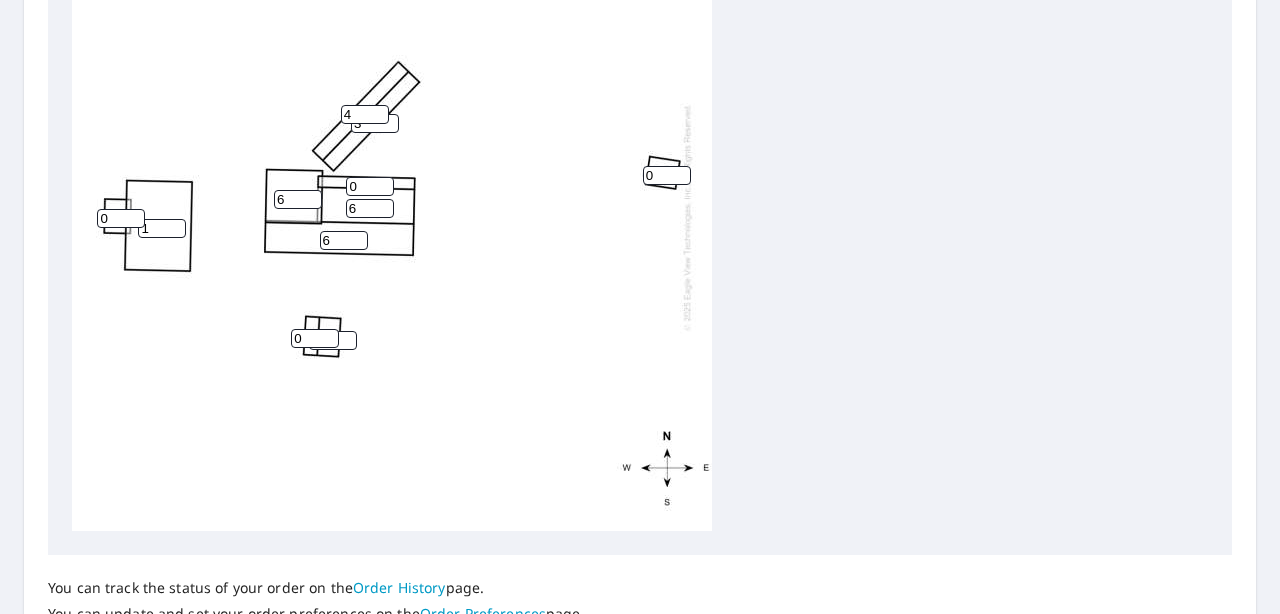 click on "3" at bounding box center (375, 123) 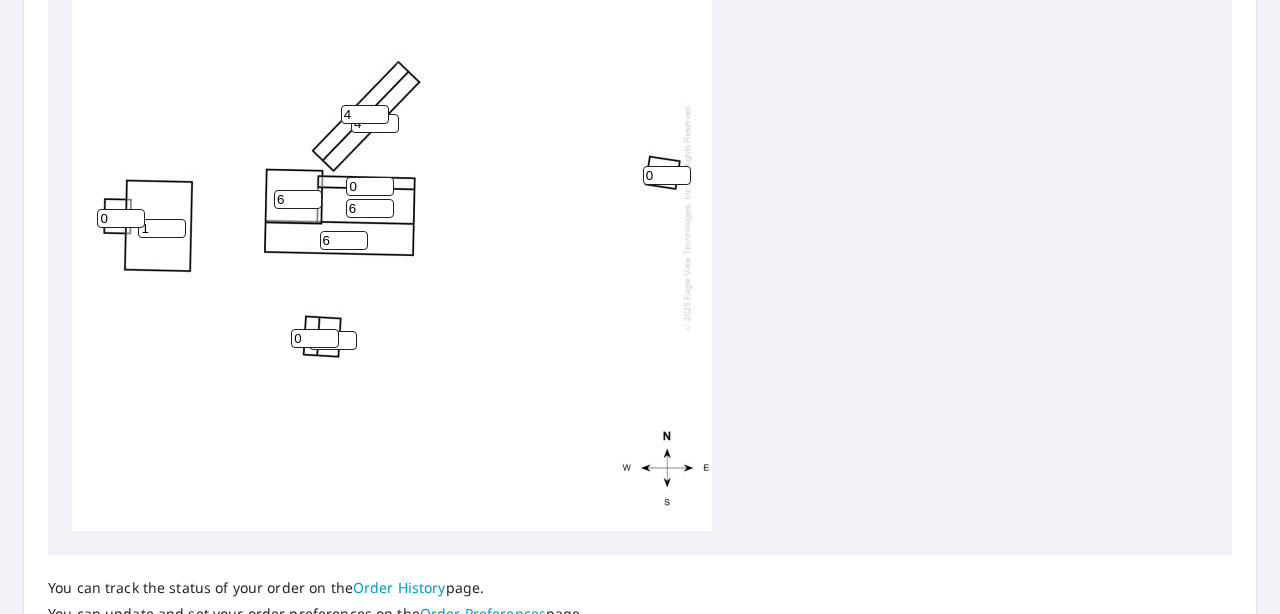 type on "4" 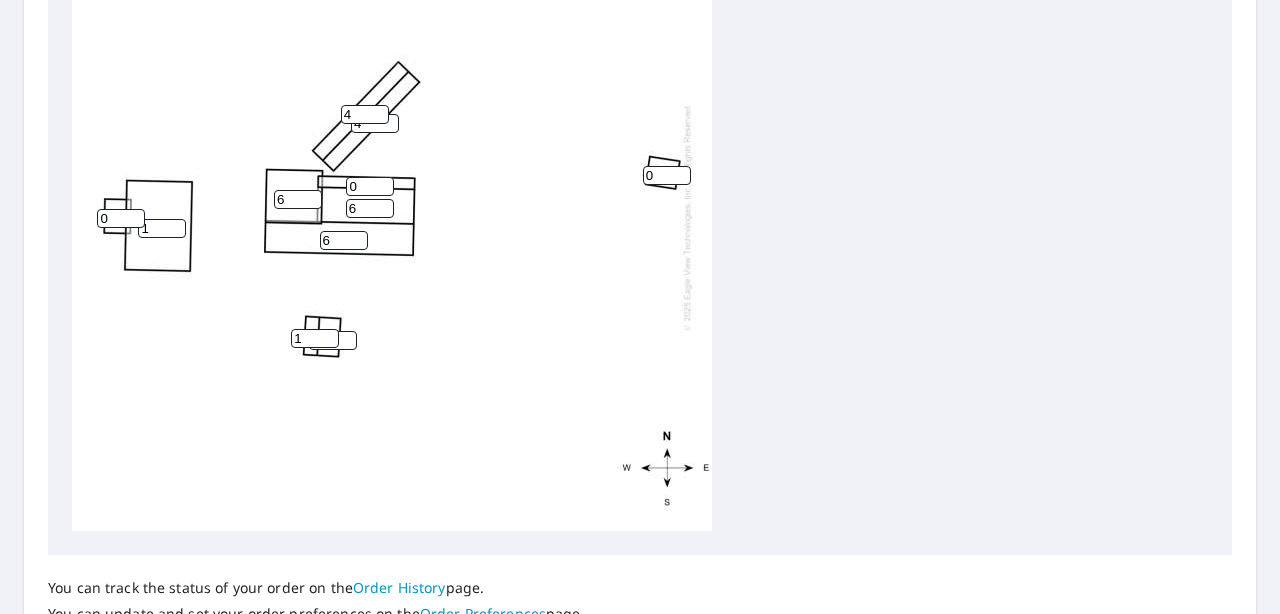 type on "1" 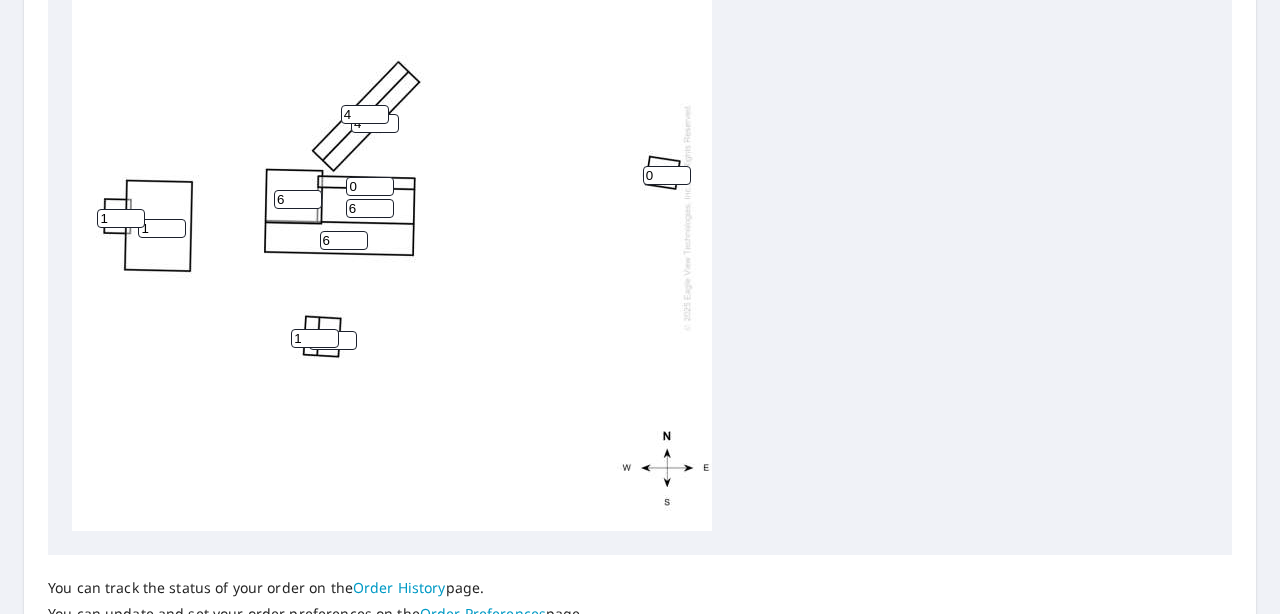 type on "1" 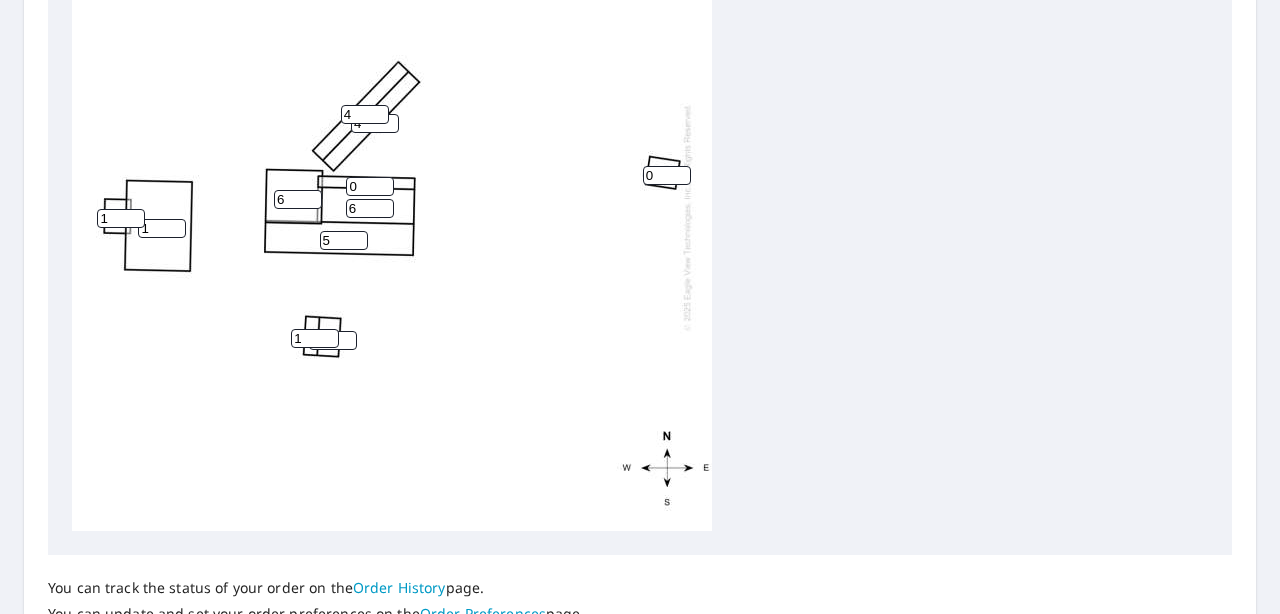 click on "5" at bounding box center (344, 240) 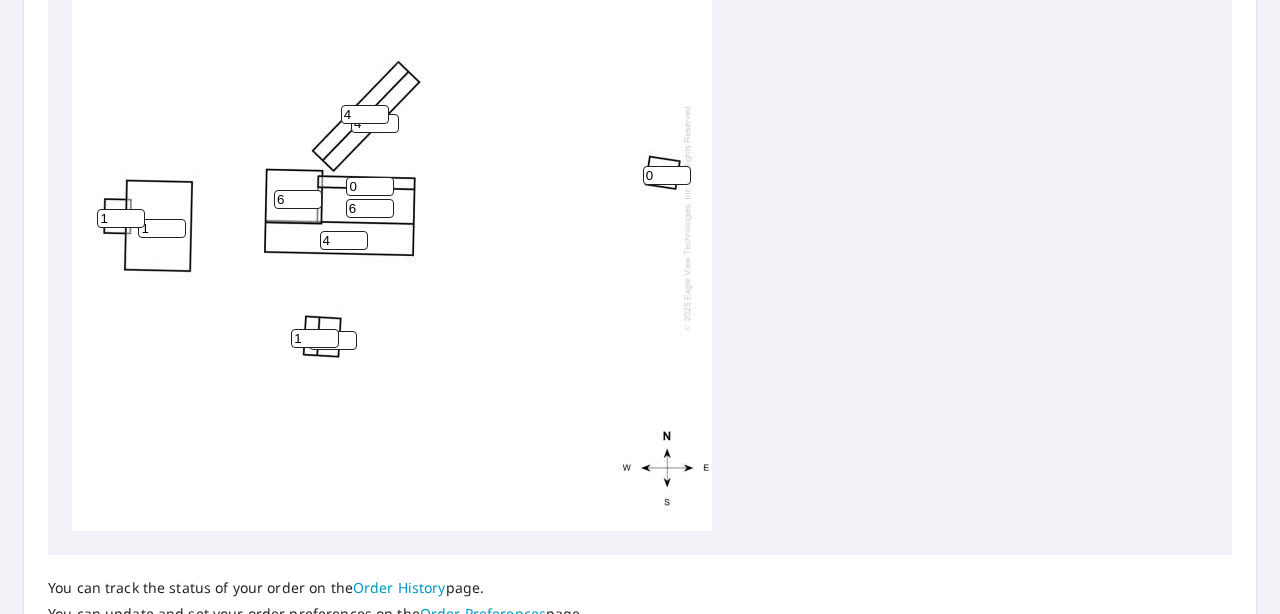 type on "4" 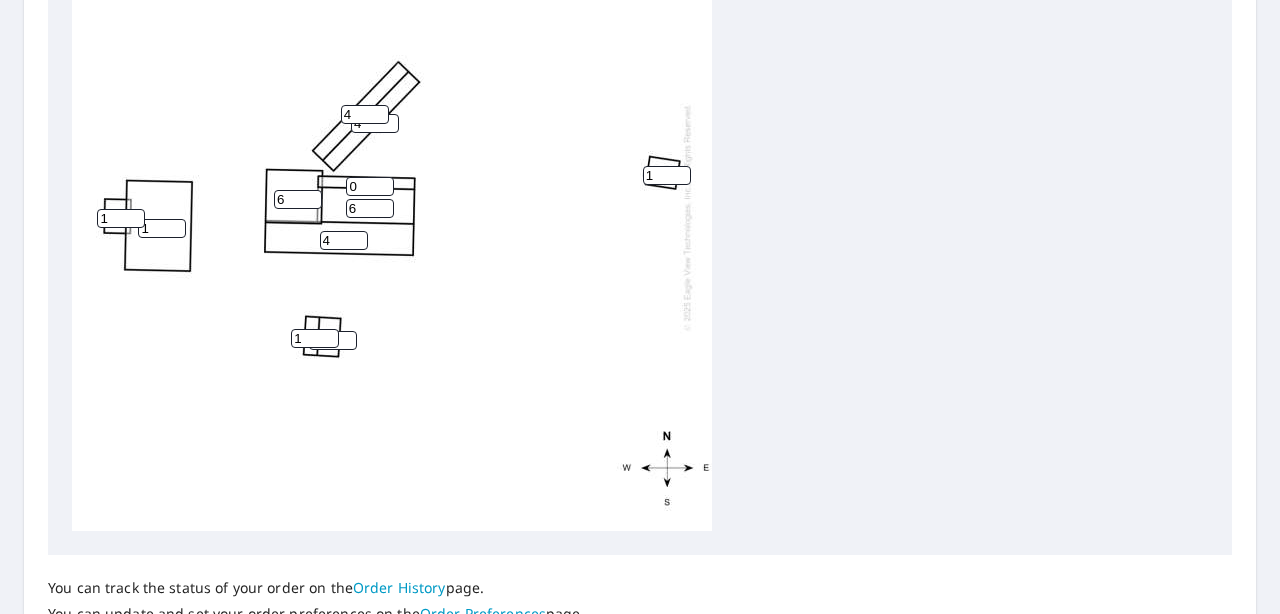 type on "1" 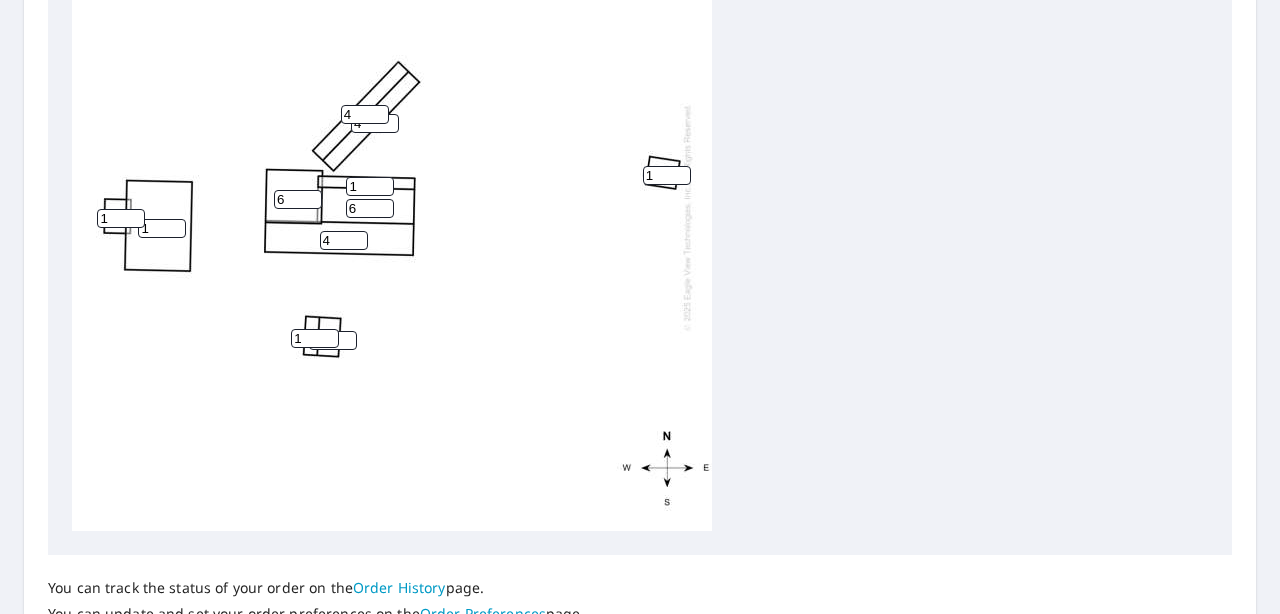 click on "1" at bounding box center (370, 186) 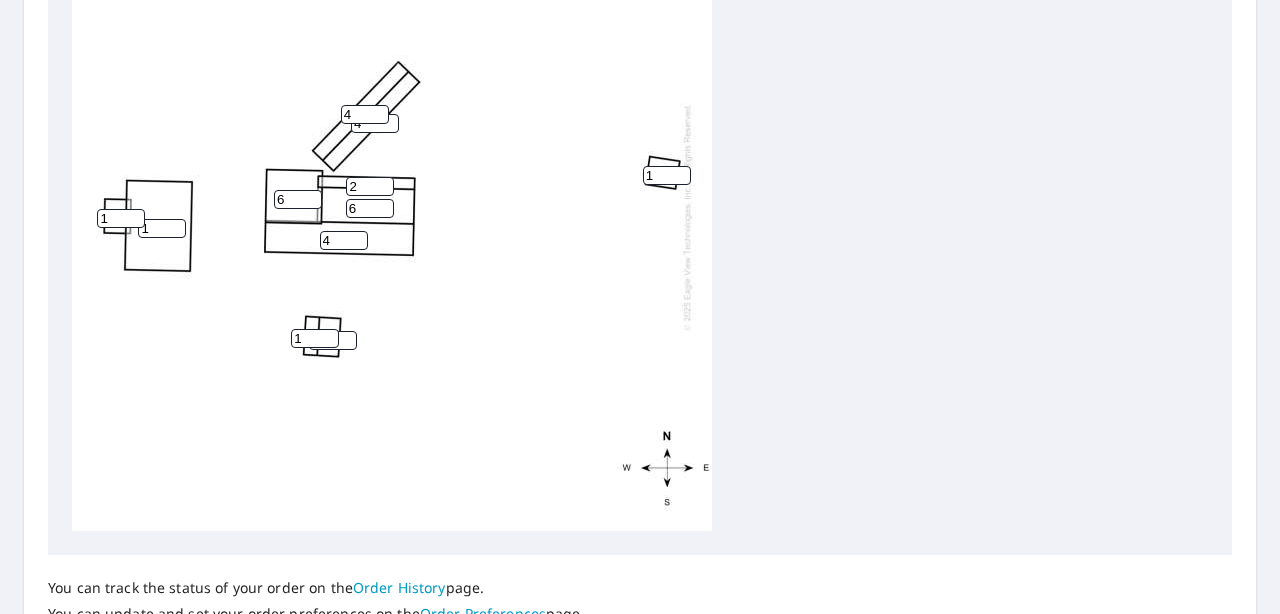 click on "2" at bounding box center [370, 186] 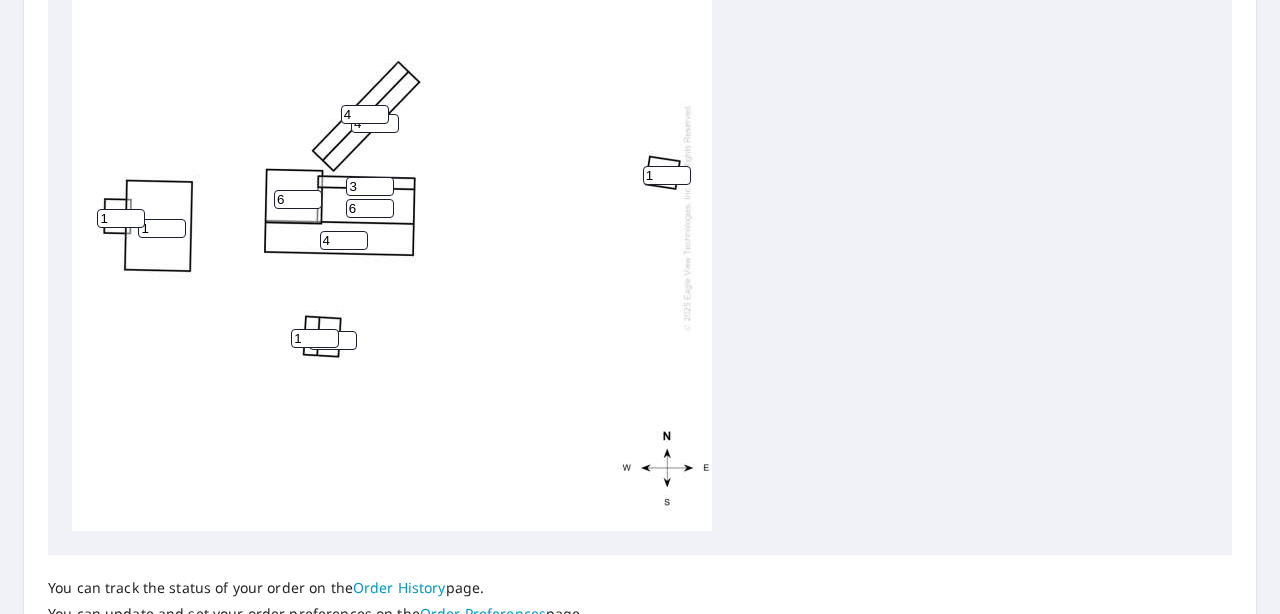 click on "3" at bounding box center [370, 186] 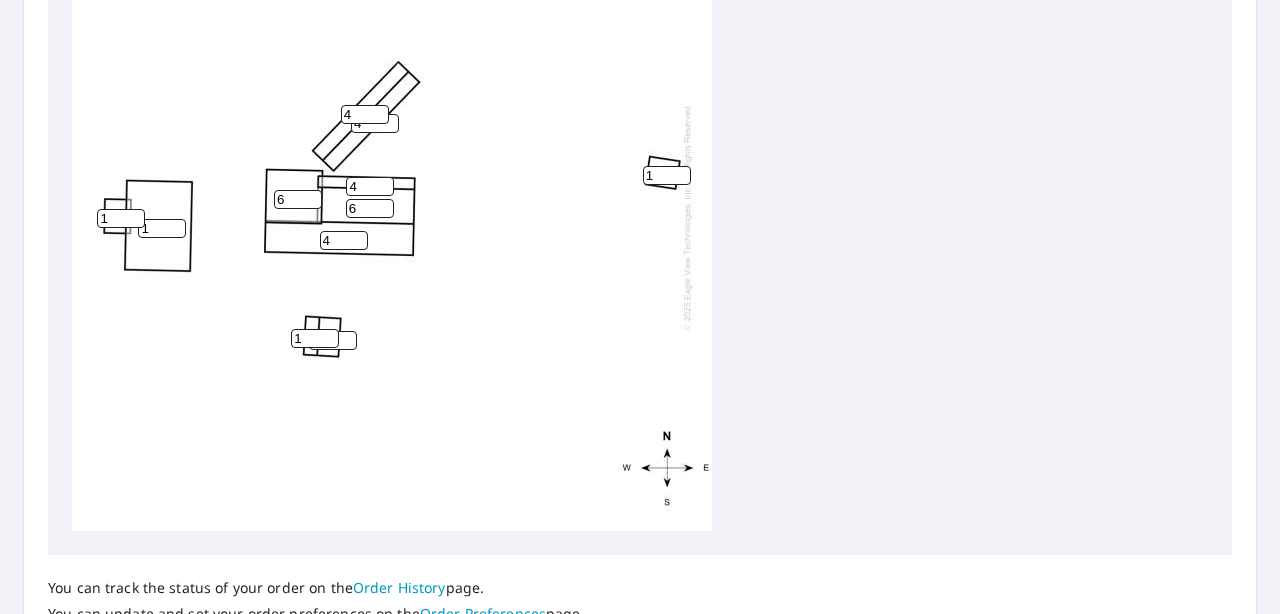 type on "4" 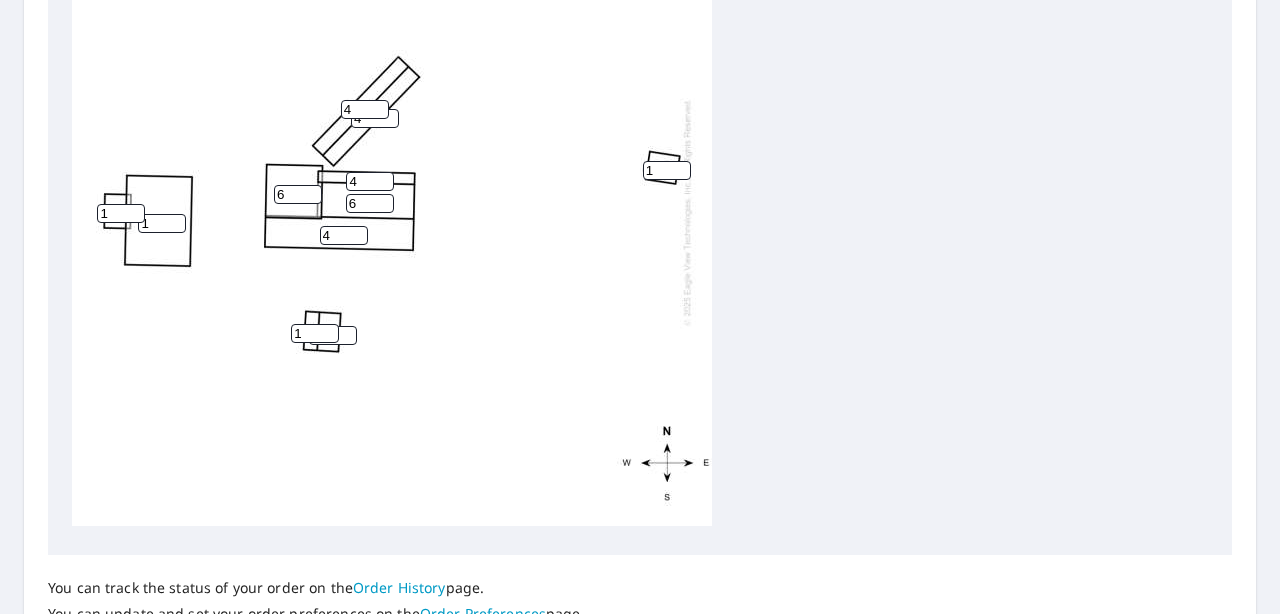 scroll, scrollTop: 20, scrollLeft: 0, axis: vertical 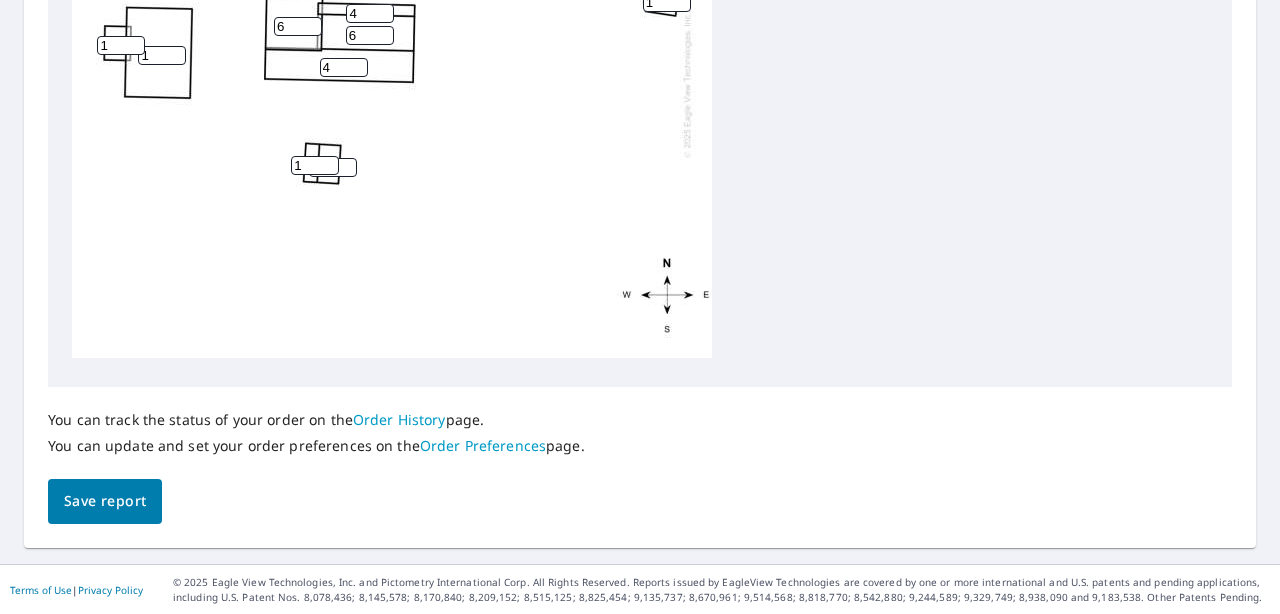 click on "Save report" at bounding box center (105, 501) 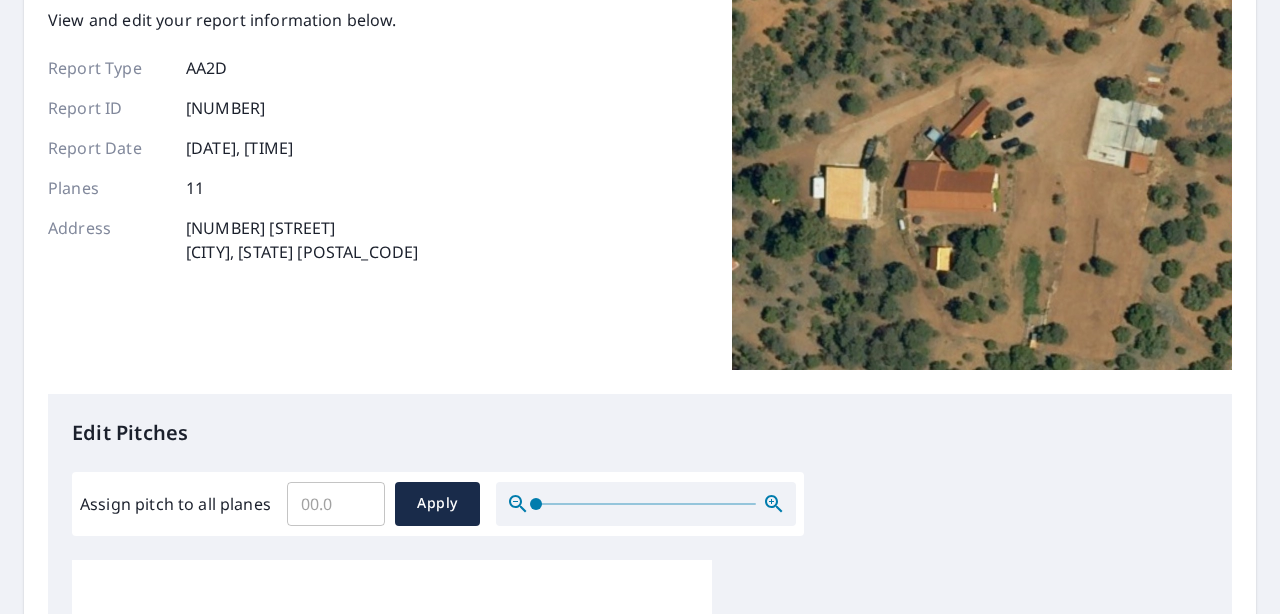 scroll, scrollTop: 0, scrollLeft: 0, axis: both 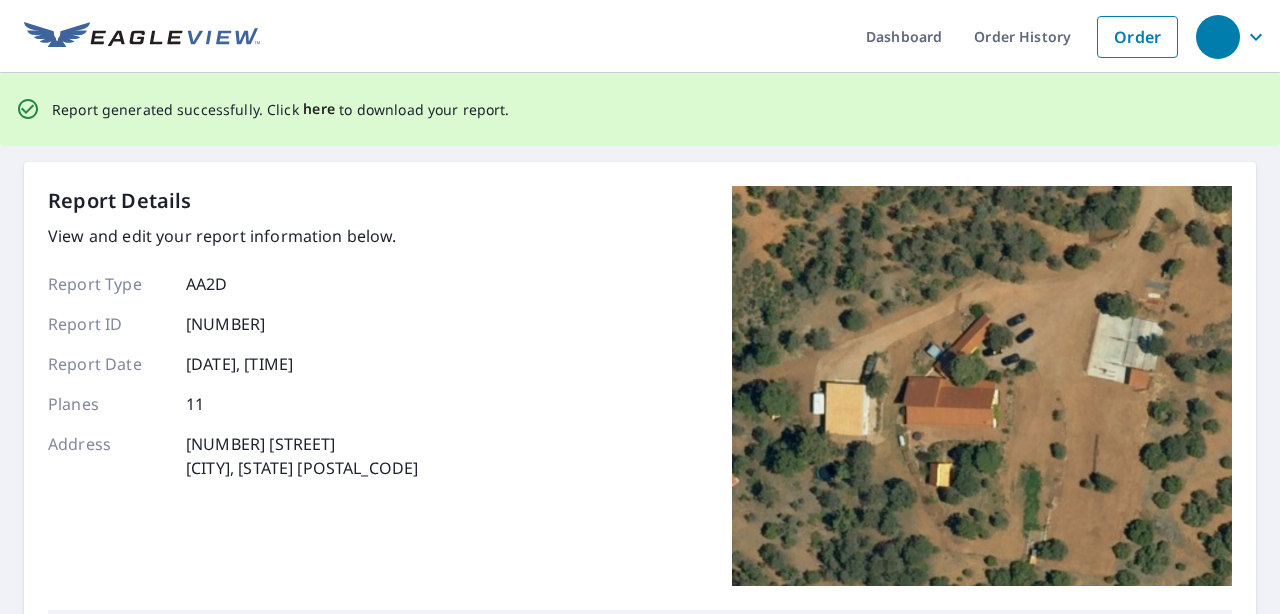 click on "here" at bounding box center [319, 109] 